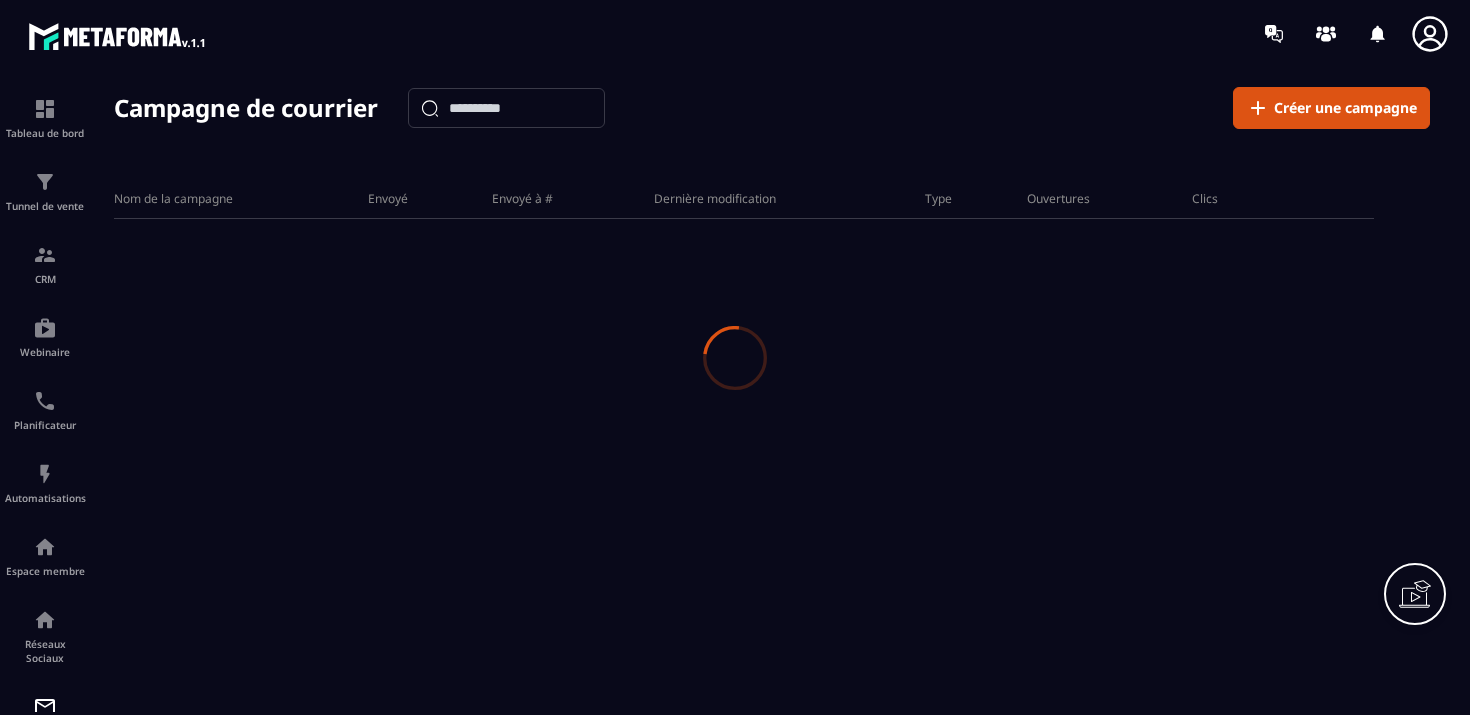 scroll, scrollTop: 0, scrollLeft: 0, axis: both 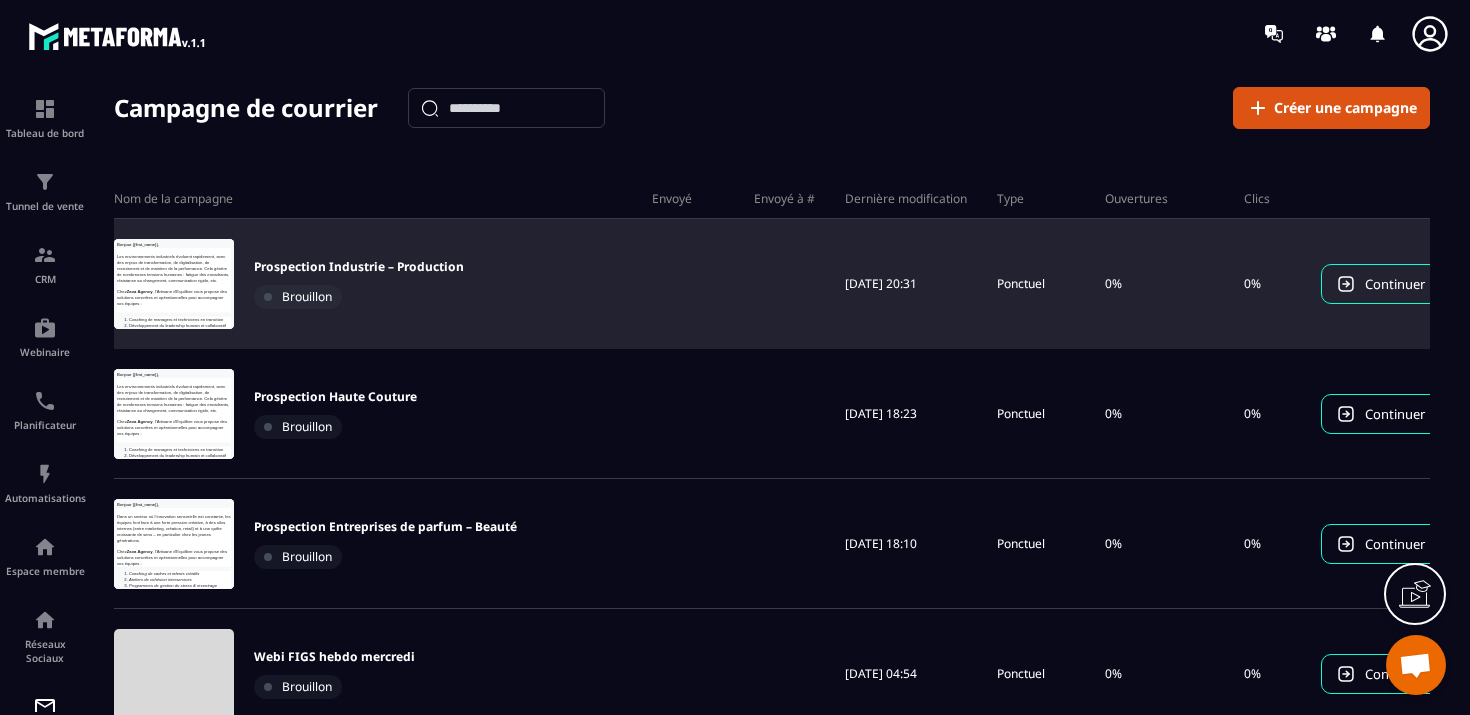 click at bounding box center (174, 284) 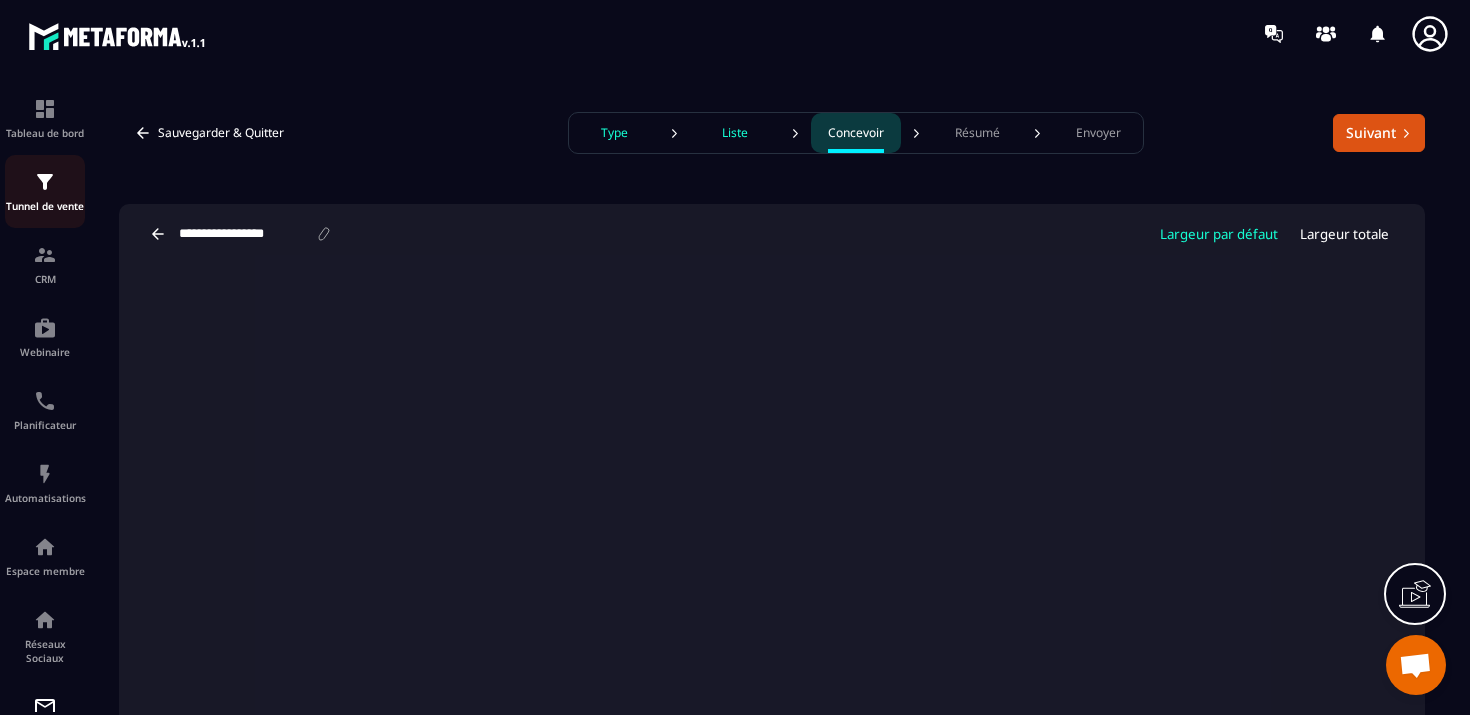 click at bounding box center (45, 182) 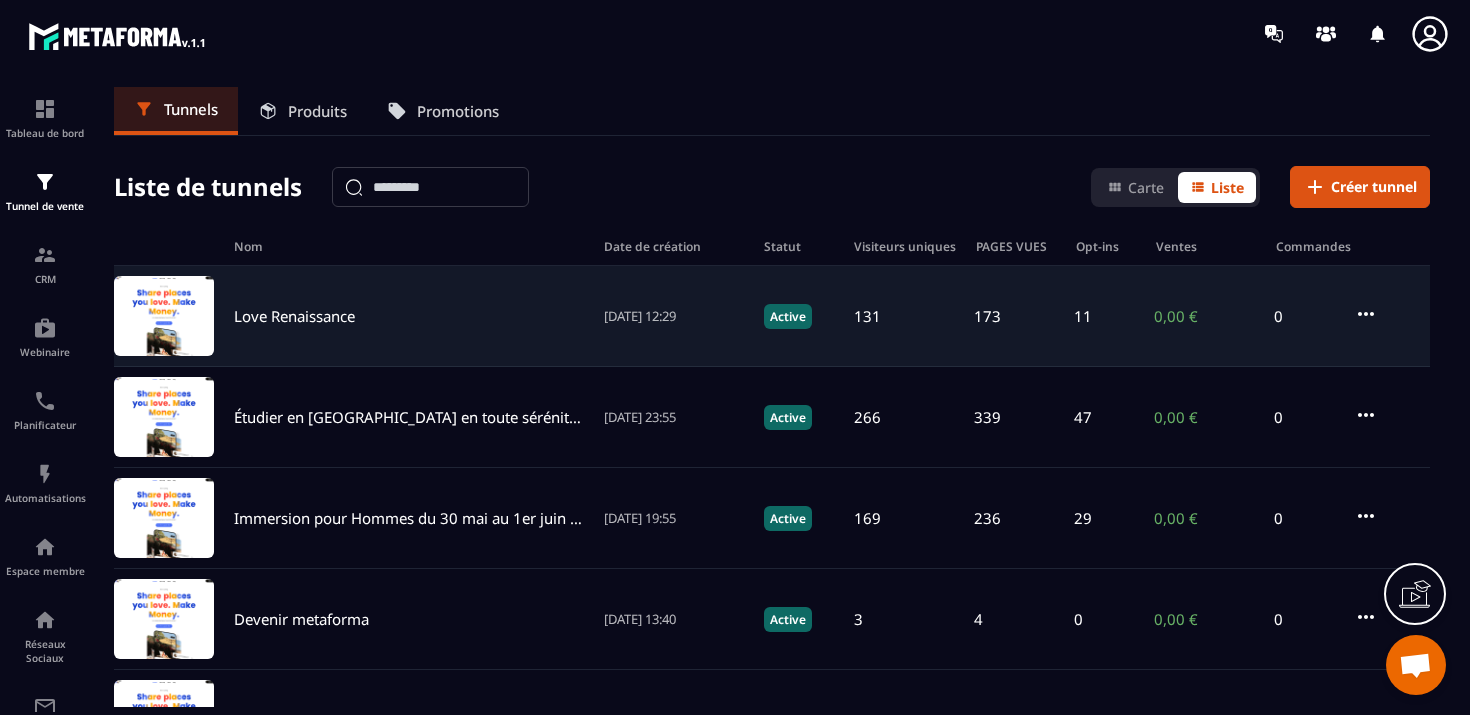 click on "Love Renaissance [DATE] 12:29 Active 131 173 11 0,00 € 0" 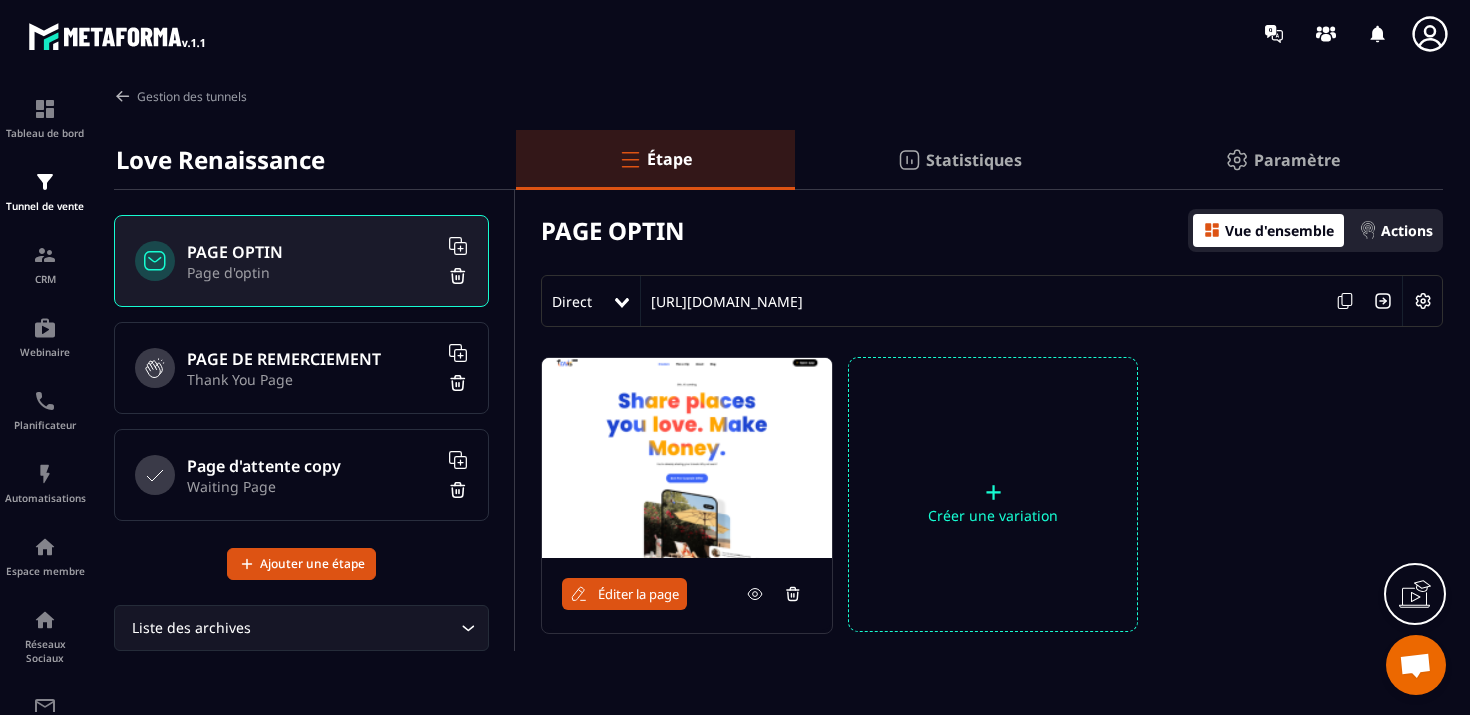 click at bounding box center (687, 458) 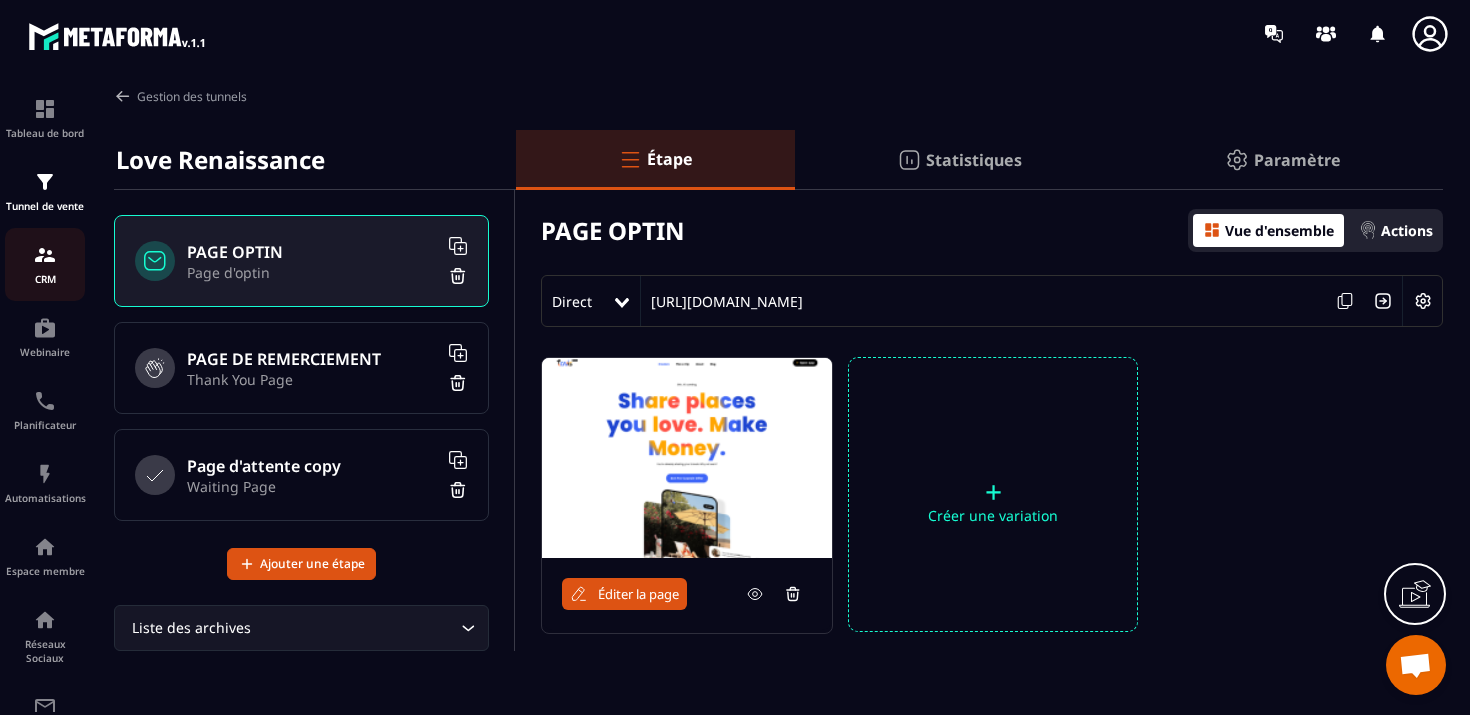 click on "CRM" at bounding box center [45, 279] 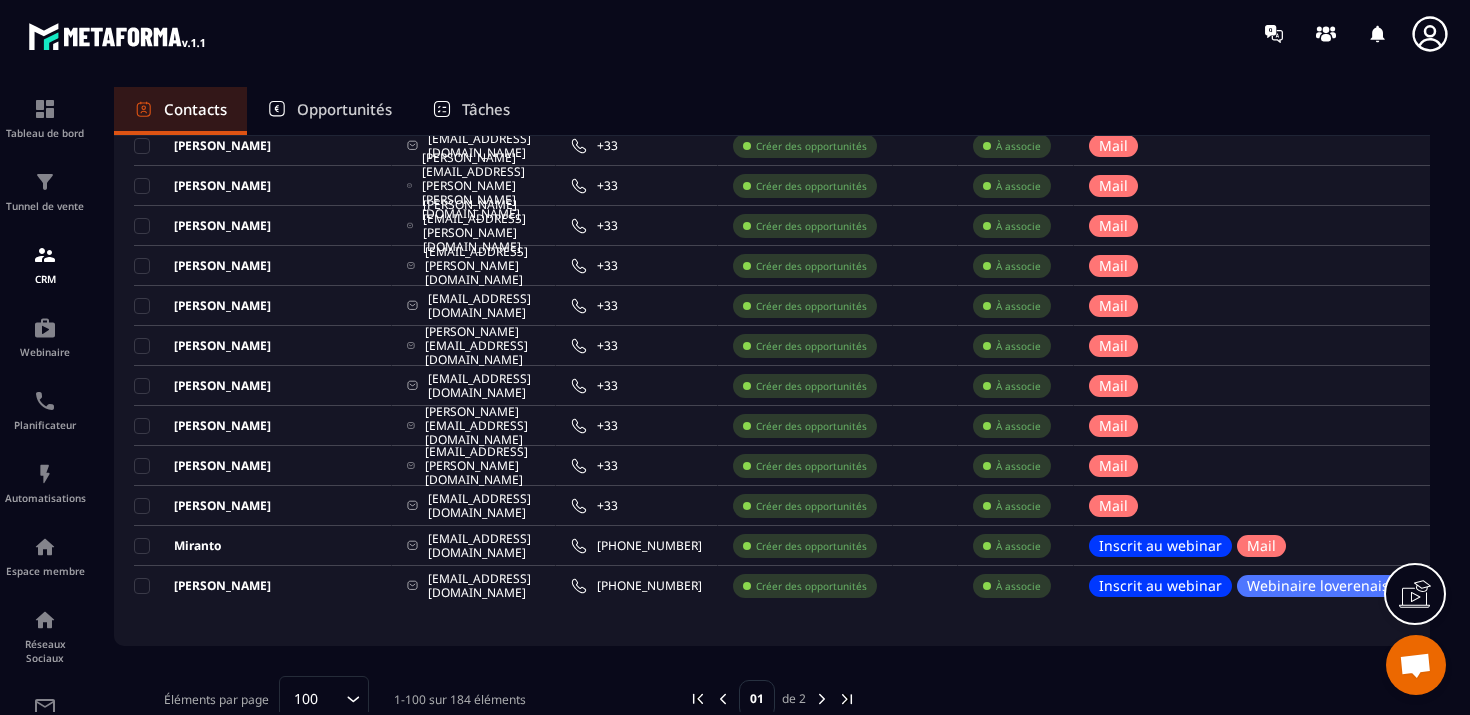 scroll, scrollTop: 3742, scrollLeft: 0, axis: vertical 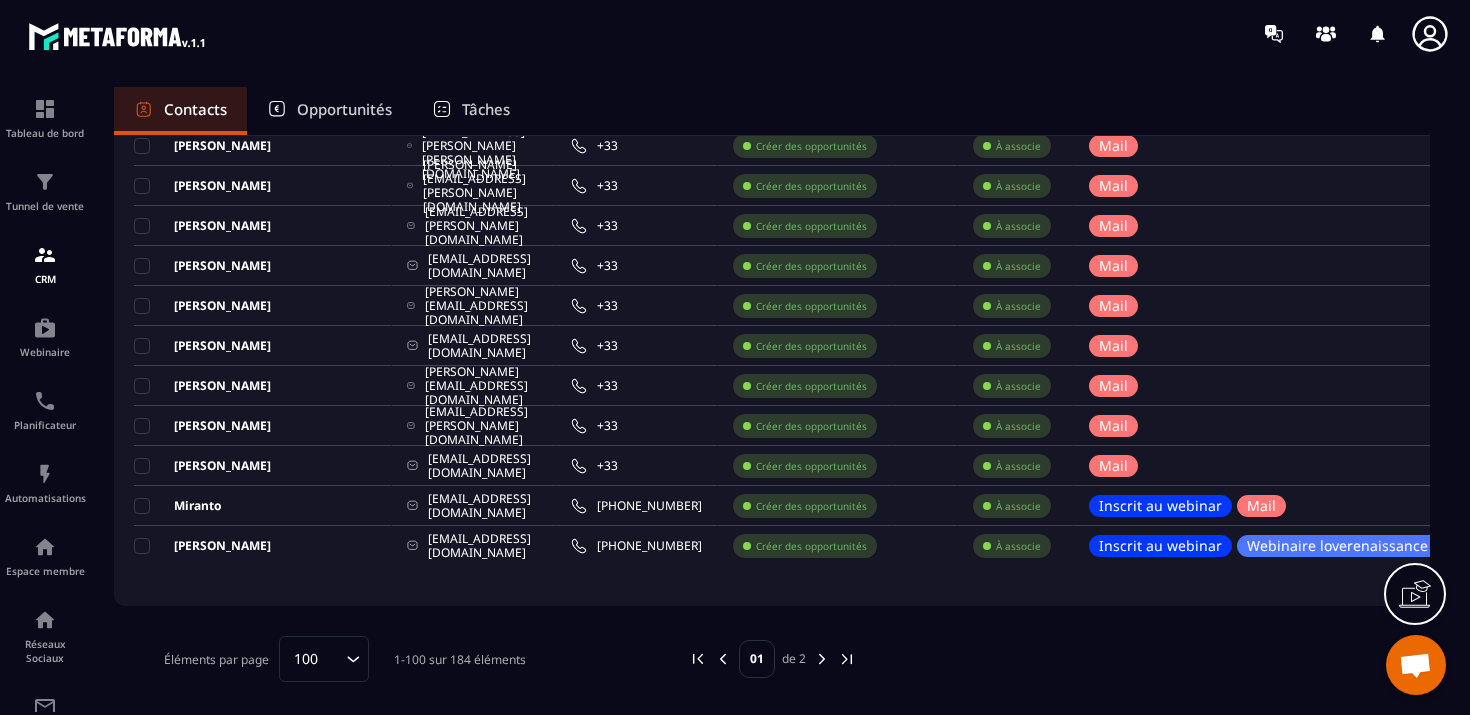 click at bounding box center [822, 659] 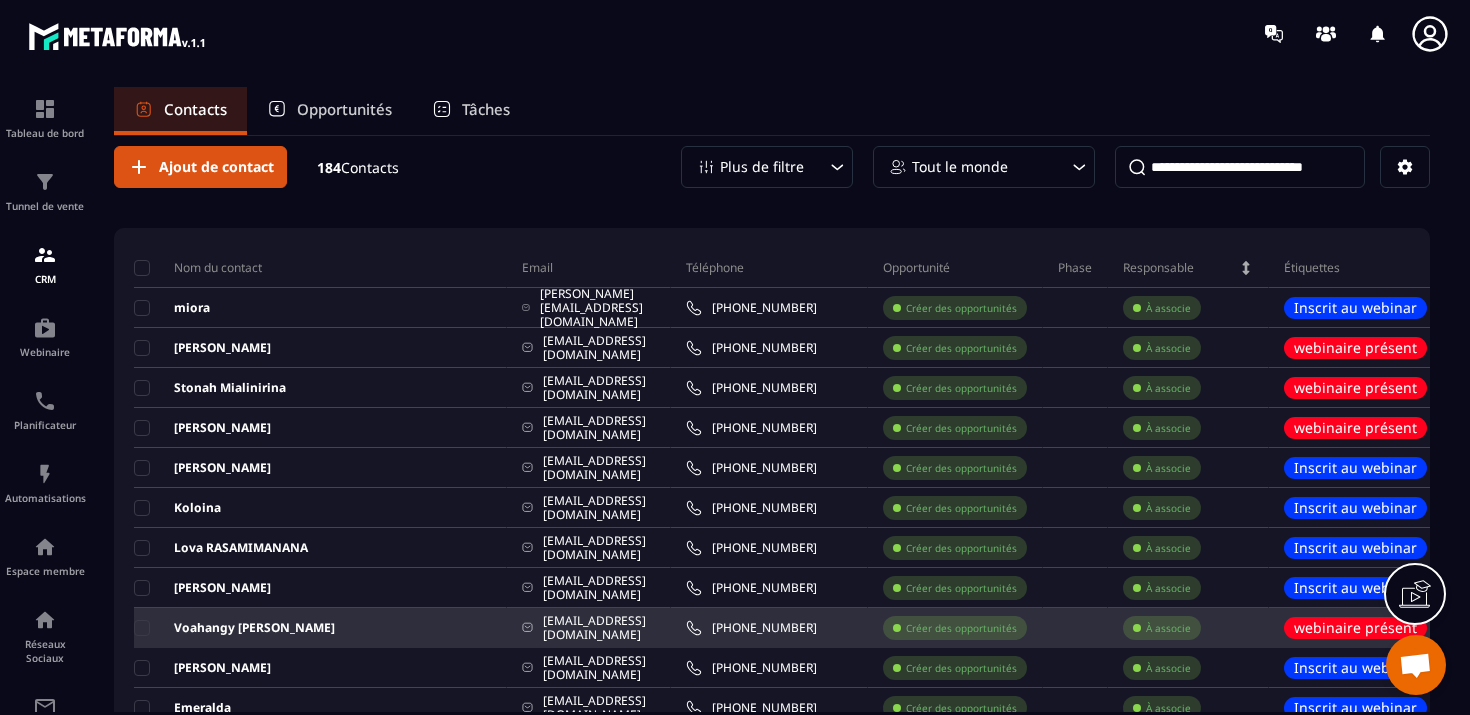 scroll, scrollTop: 0, scrollLeft: 0, axis: both 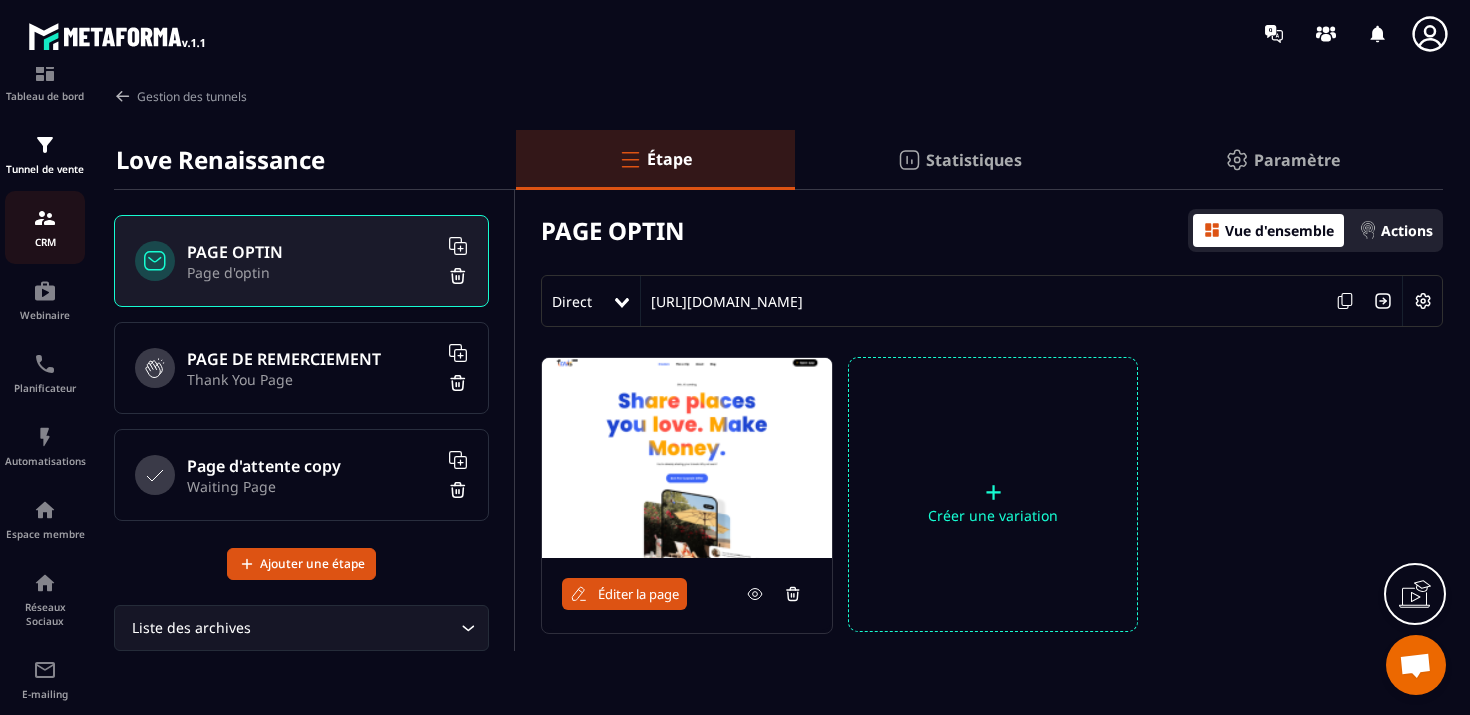click on "CRM" at bounding box center [45, 242] 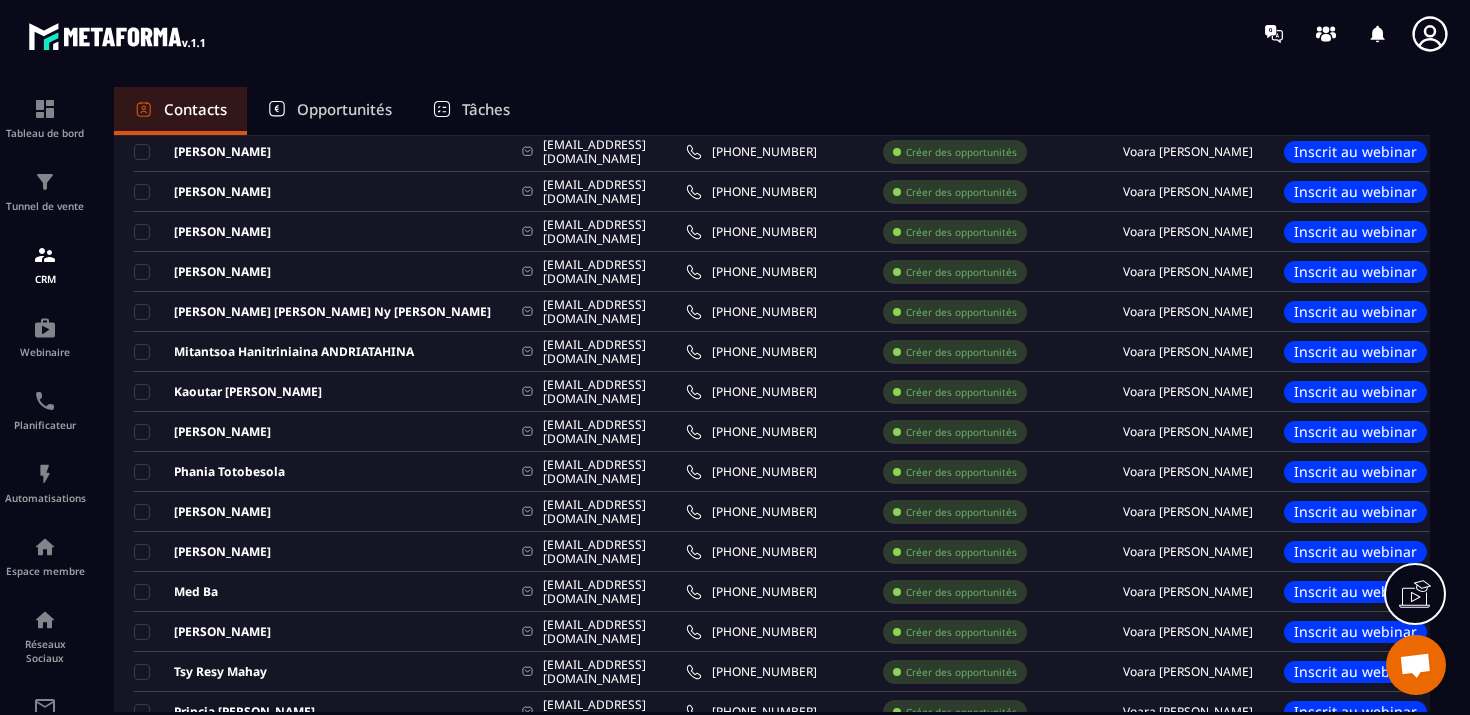 scroll, scrollTop: 3102, scrollLeft: 0, axis: vertical 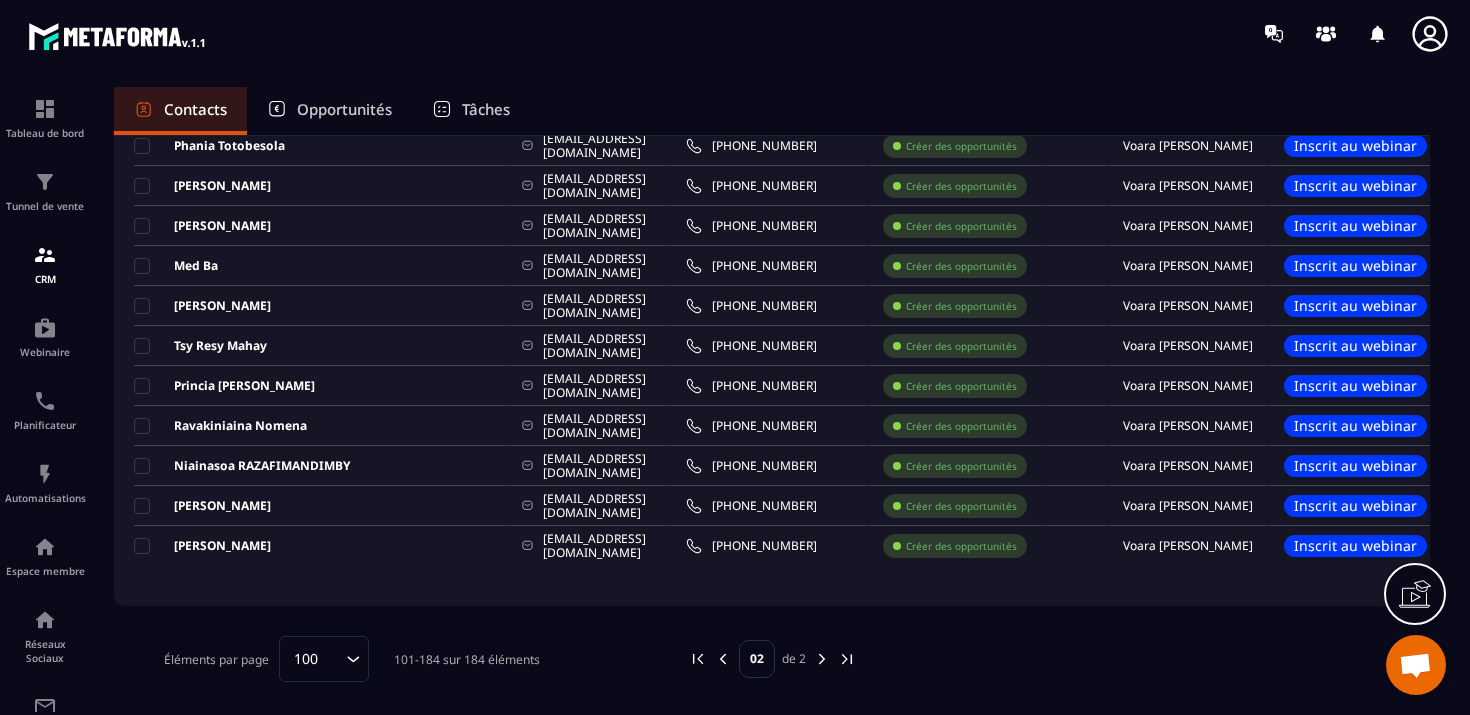 click at bounding box center (822, 659) 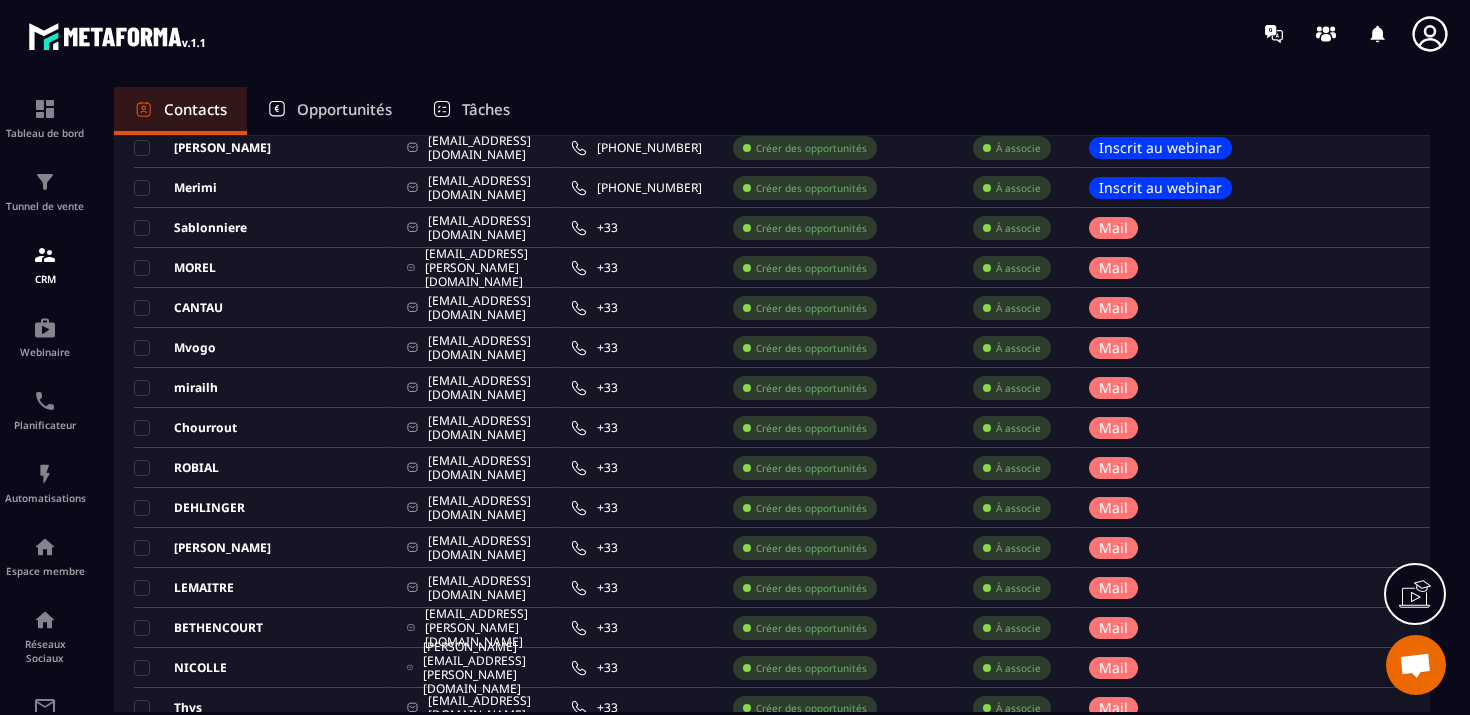 scroll, scrollTop: 627, scrollLeft: 0, axis: vertical 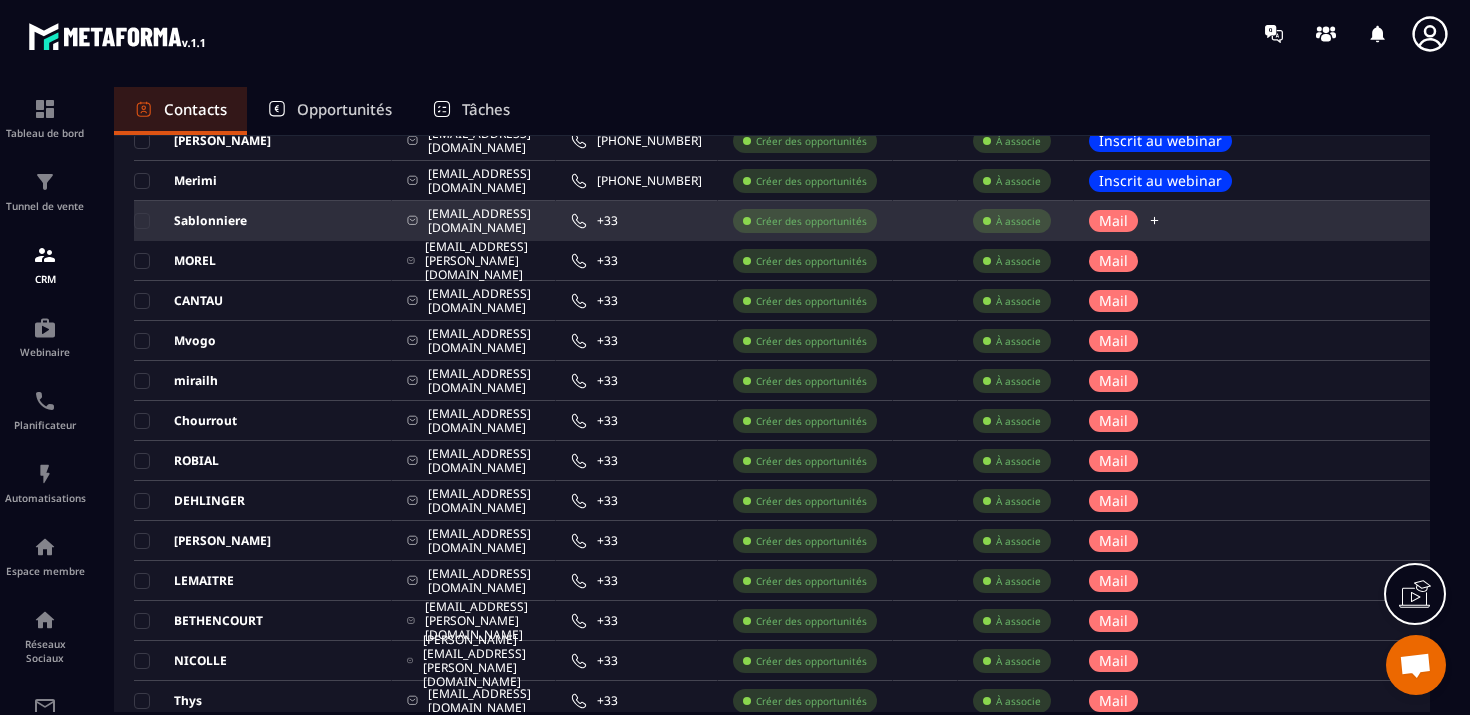 click on "Mail" at bounding box center (1113, 221) 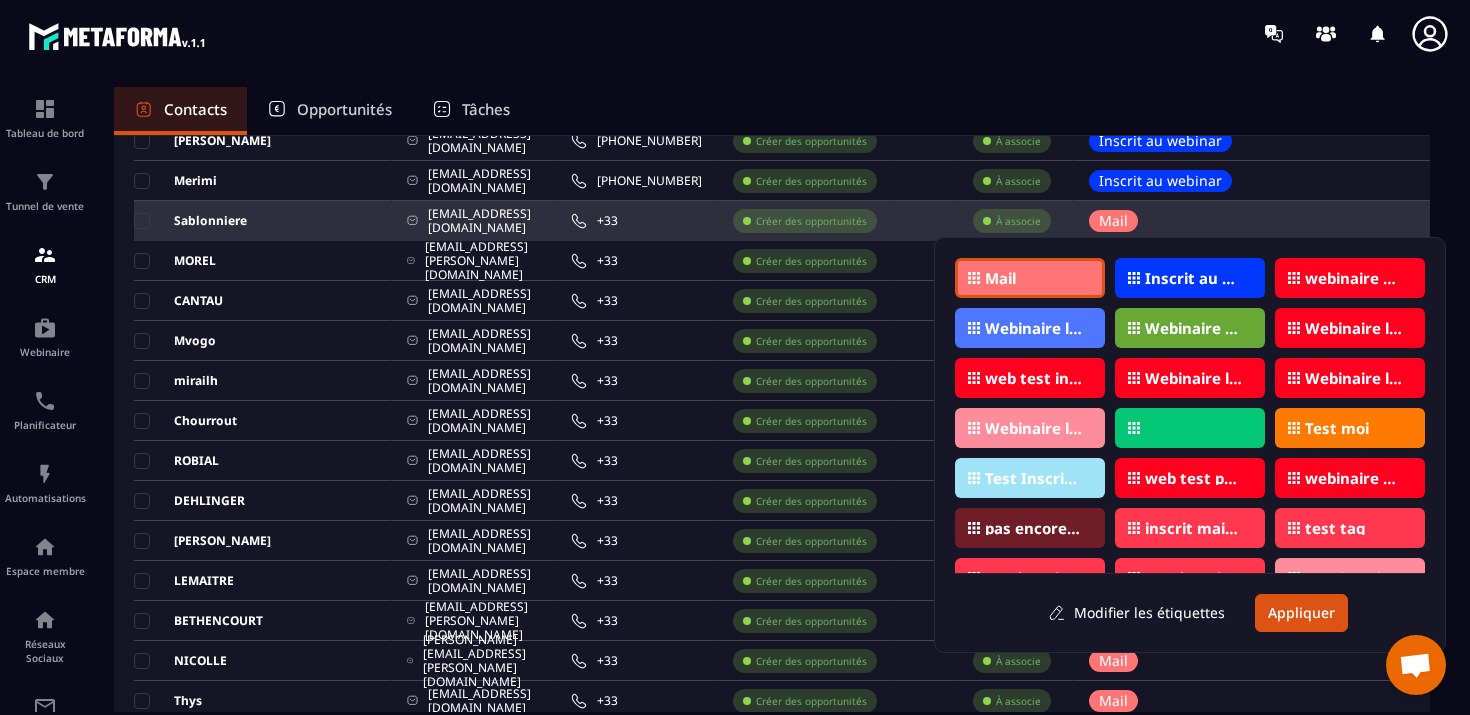 click at bounding box center (925, 221) 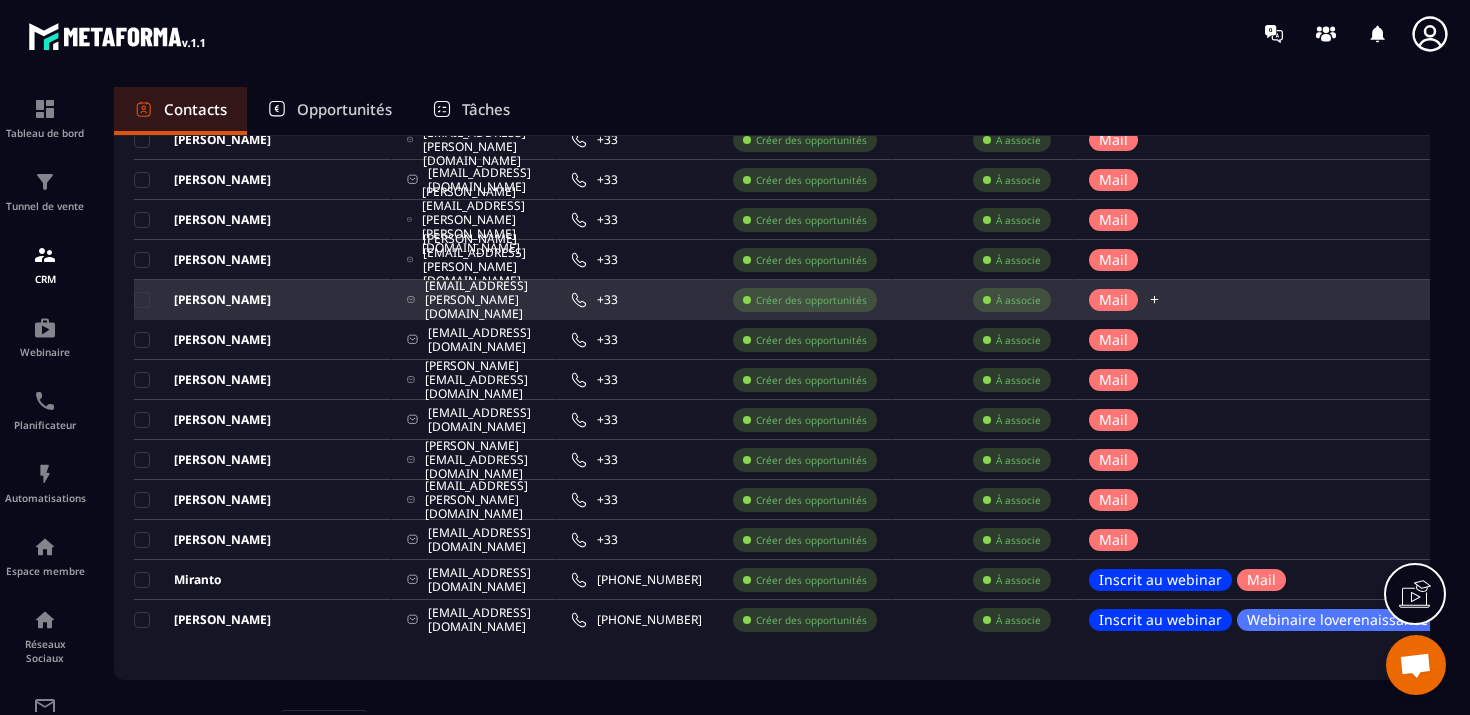 scroll, scrollTop: 3670, scrollLeft: 0, axis: vertical 